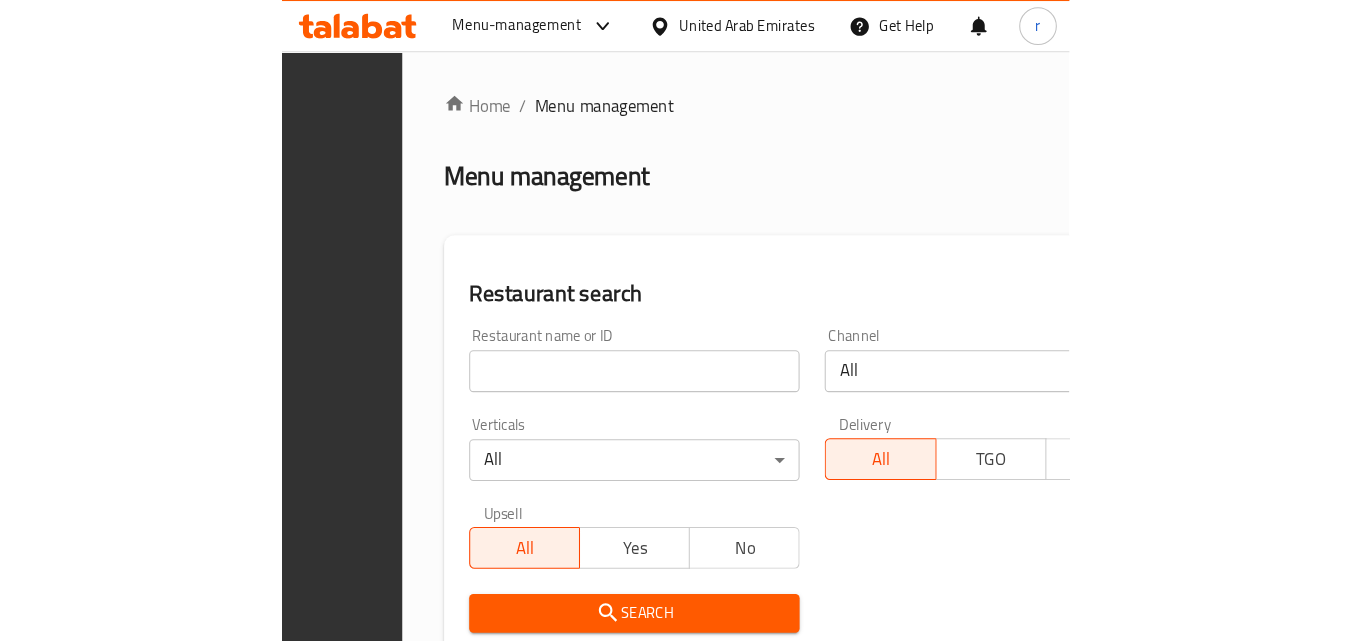 scroll, scrollTop: 0, scrollLeft: 0, axis: both 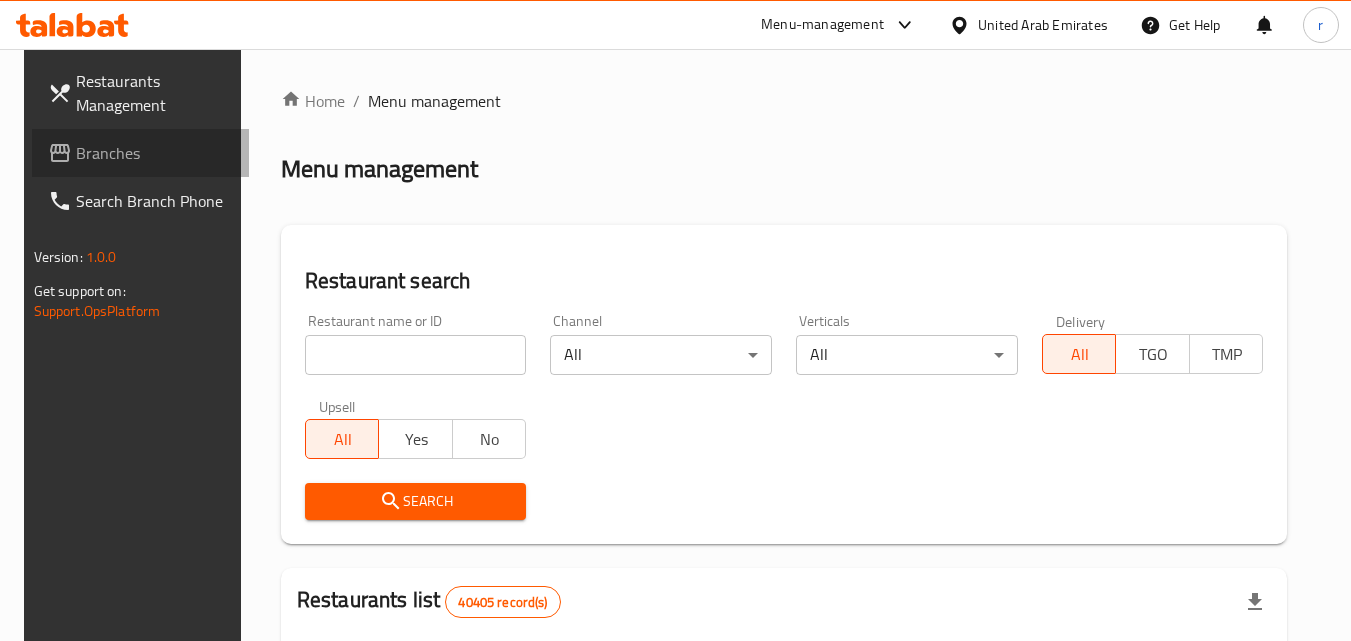 click on "Branches" at bounding box center (155, 153) 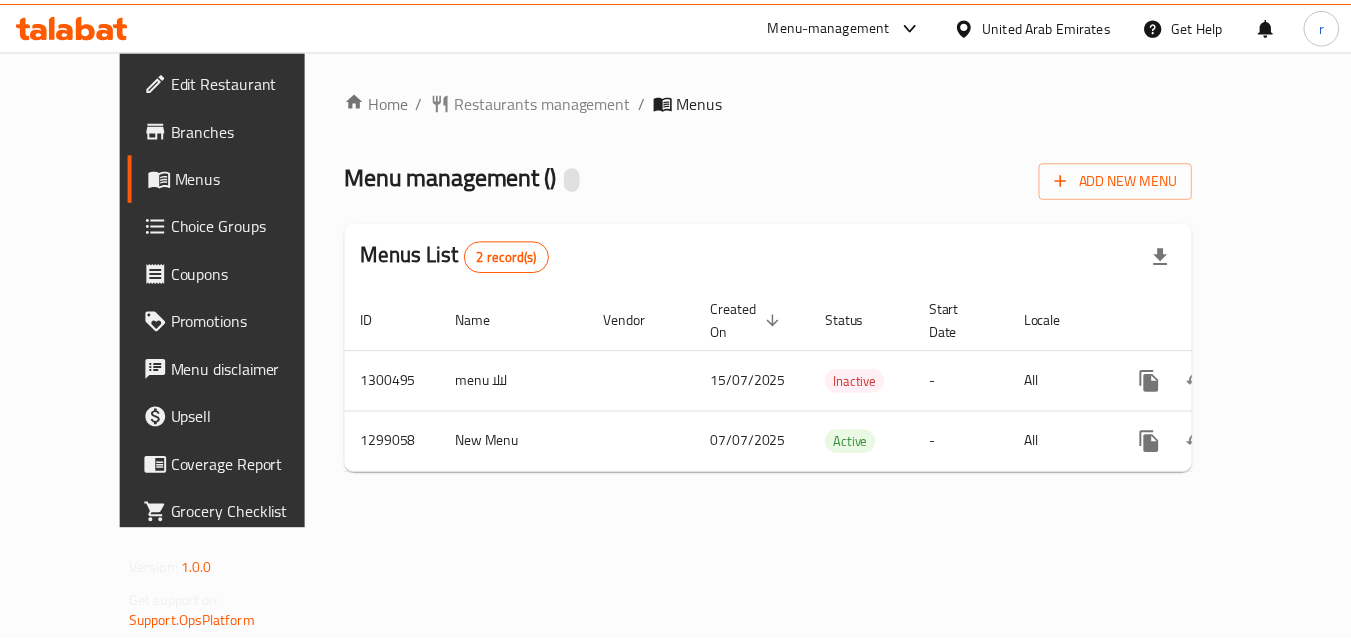 scroll, scrollTop: 0, scrollLeft: 0, axis: both 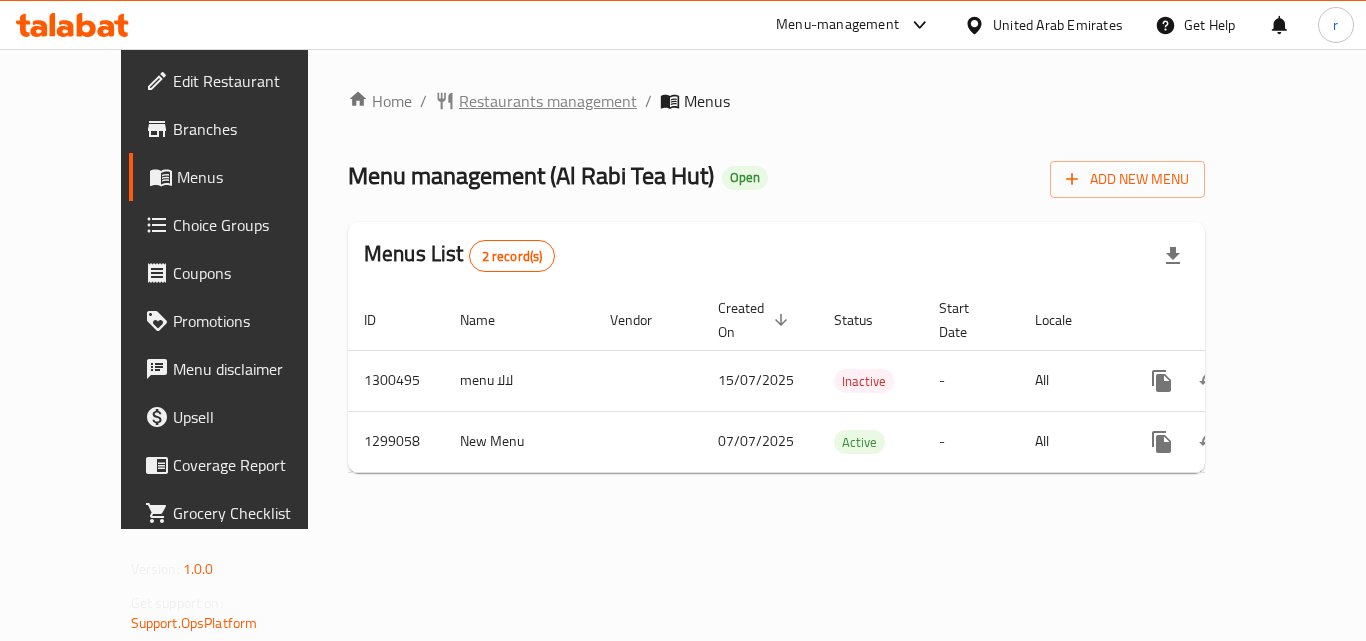 click on "Restaurants management" at bounding box center (548, 101) 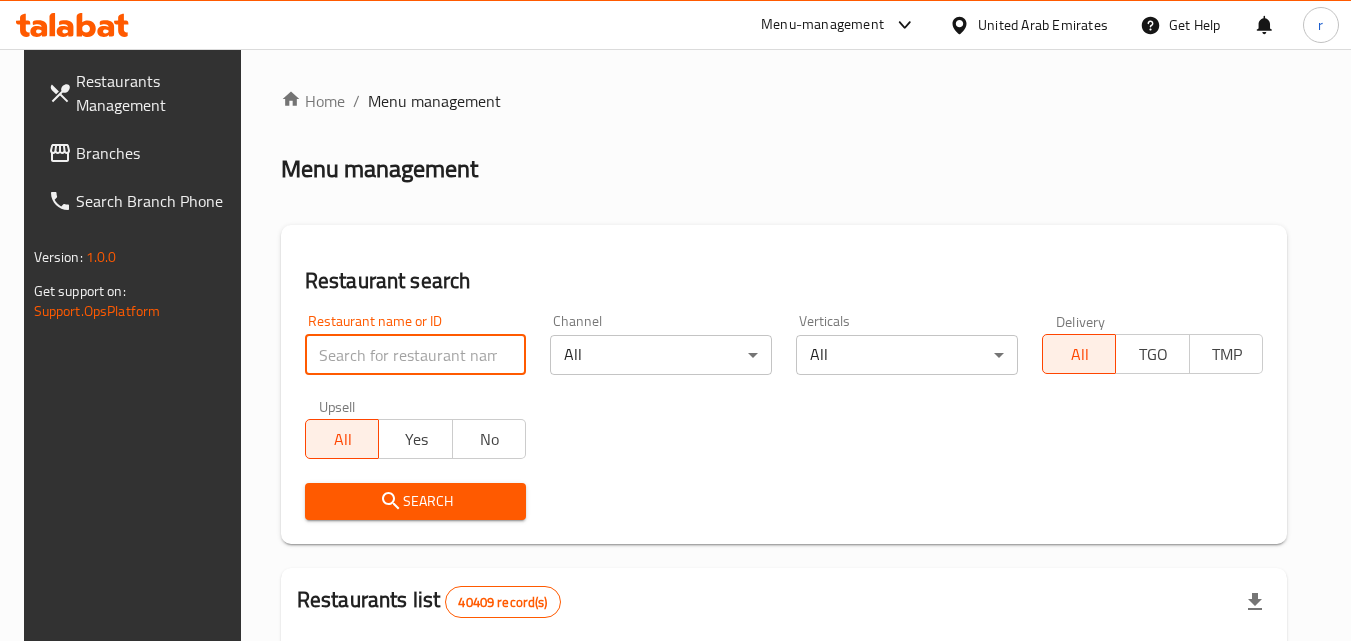 click at bounding box center (416, 355) 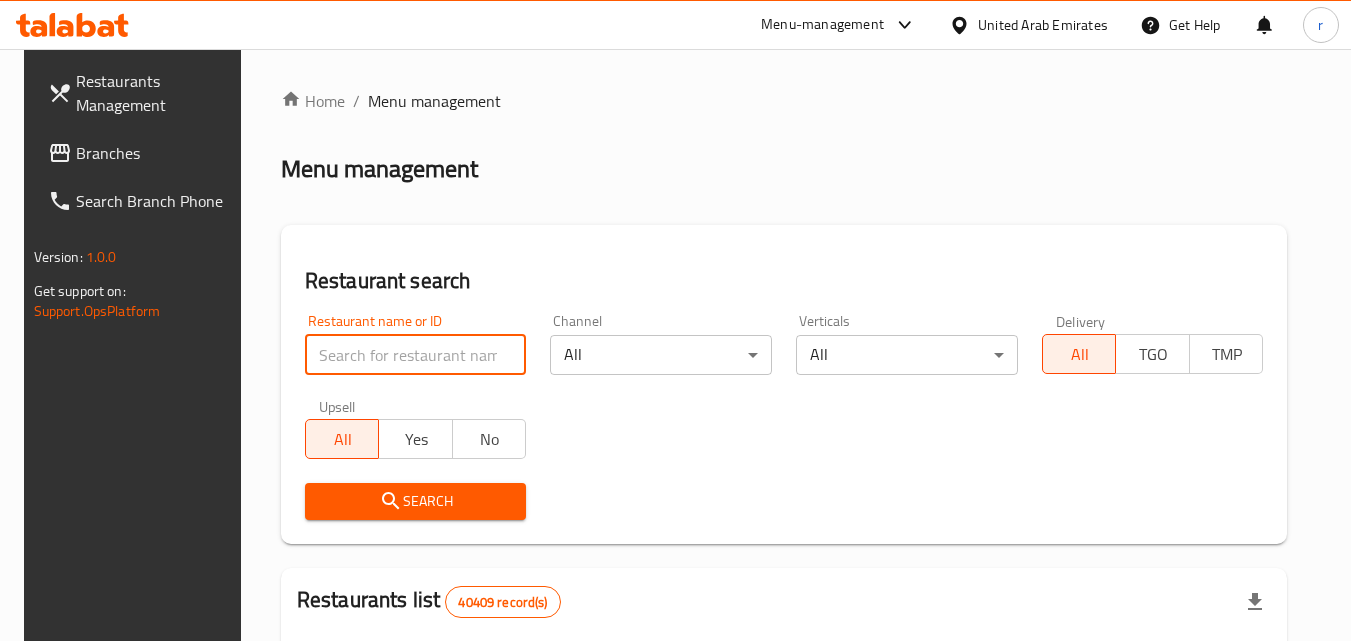 paste on "701201" 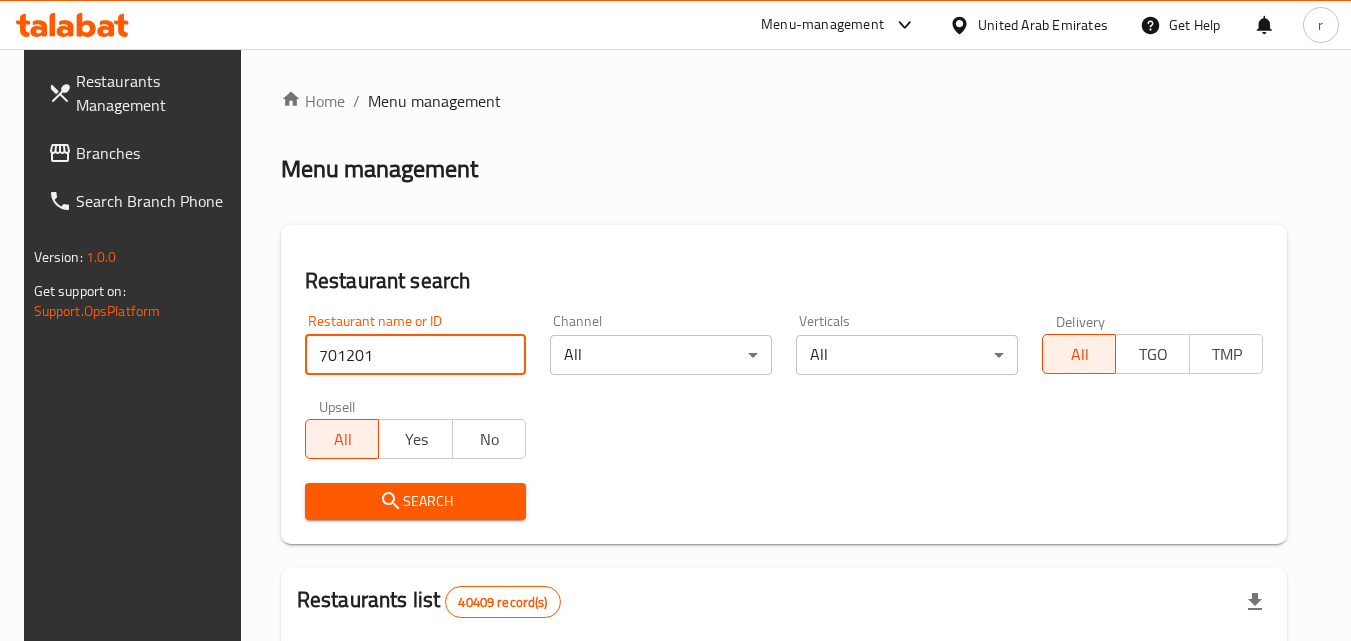 type on "701201" 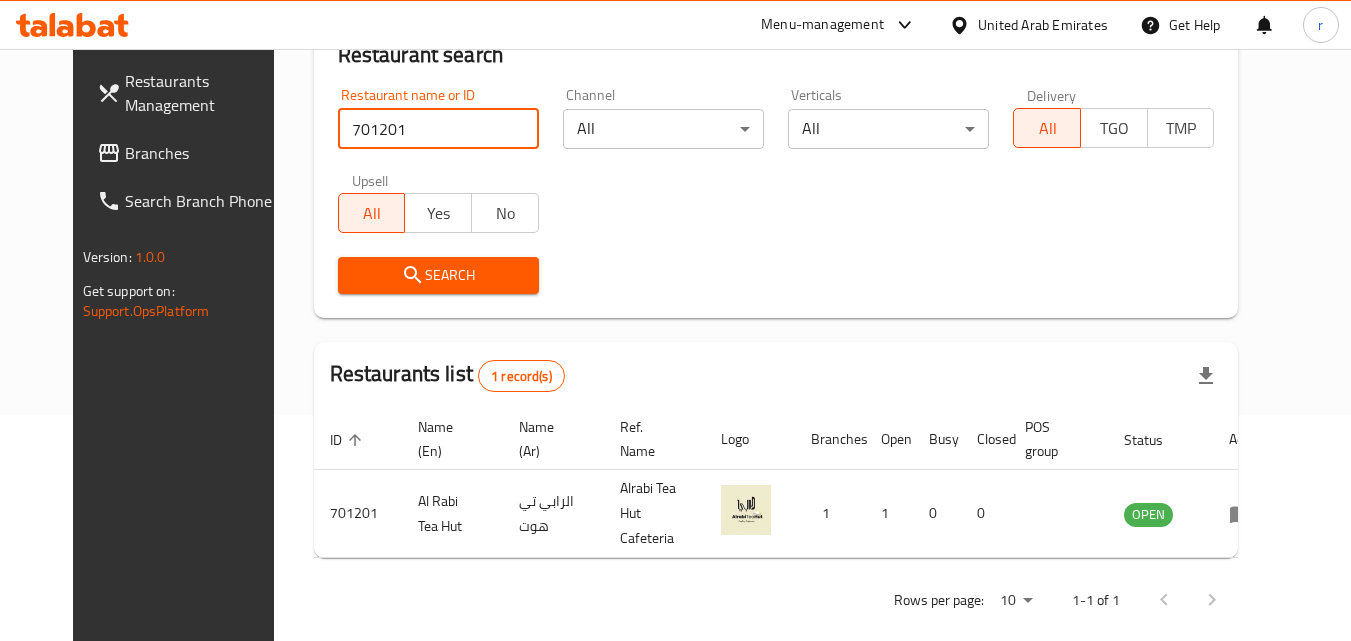 scroll, scrollTop: 234, scrollLeft: 0, axis: vertical 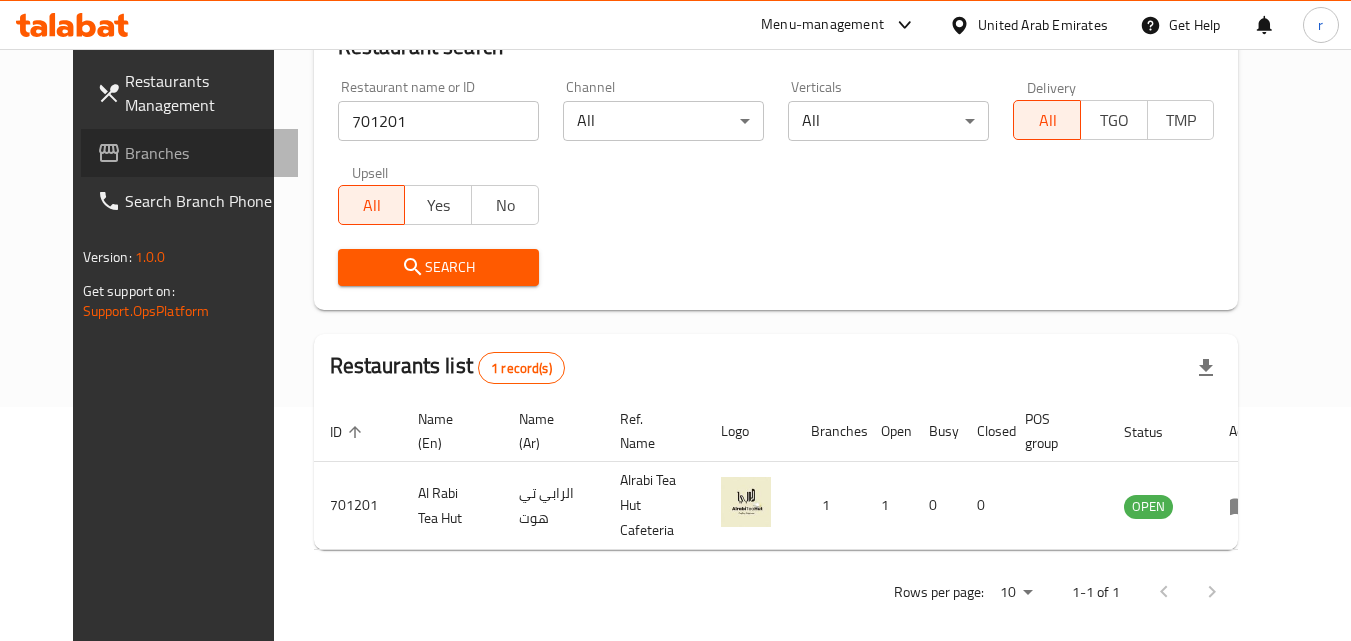 click on "Branches" at bounding box center (204, 153) 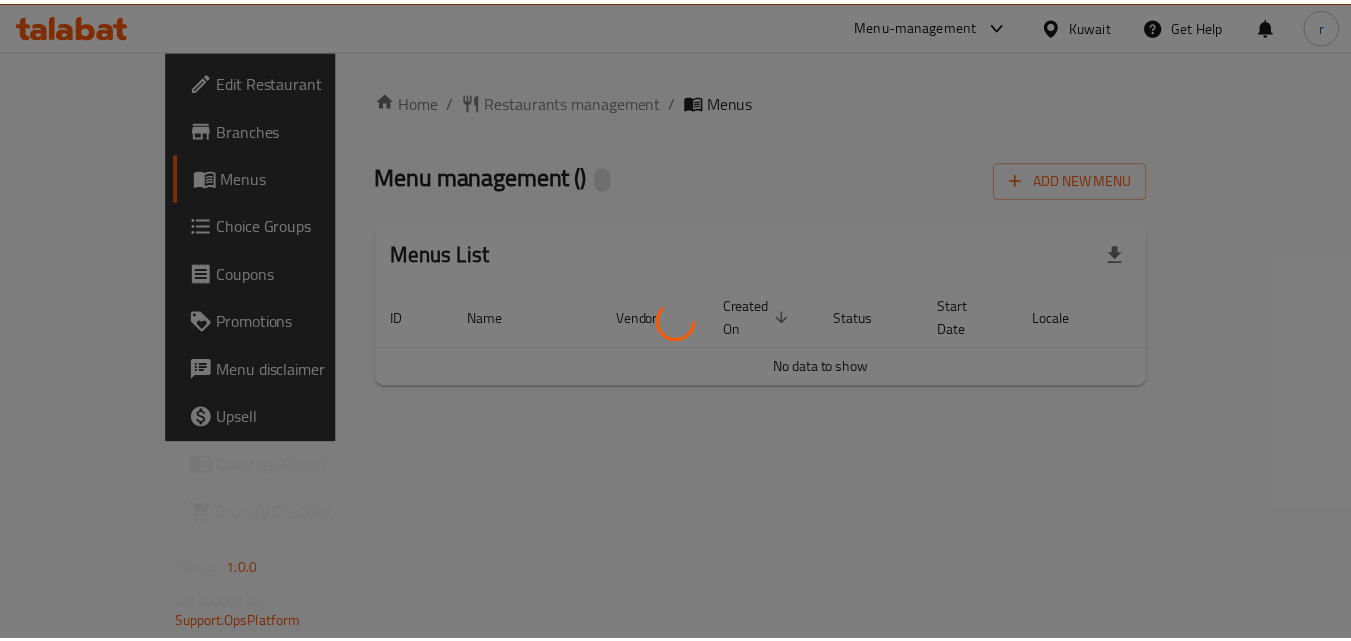 scroll, scrollTop: 0, scrollLeft: 0, axis: both 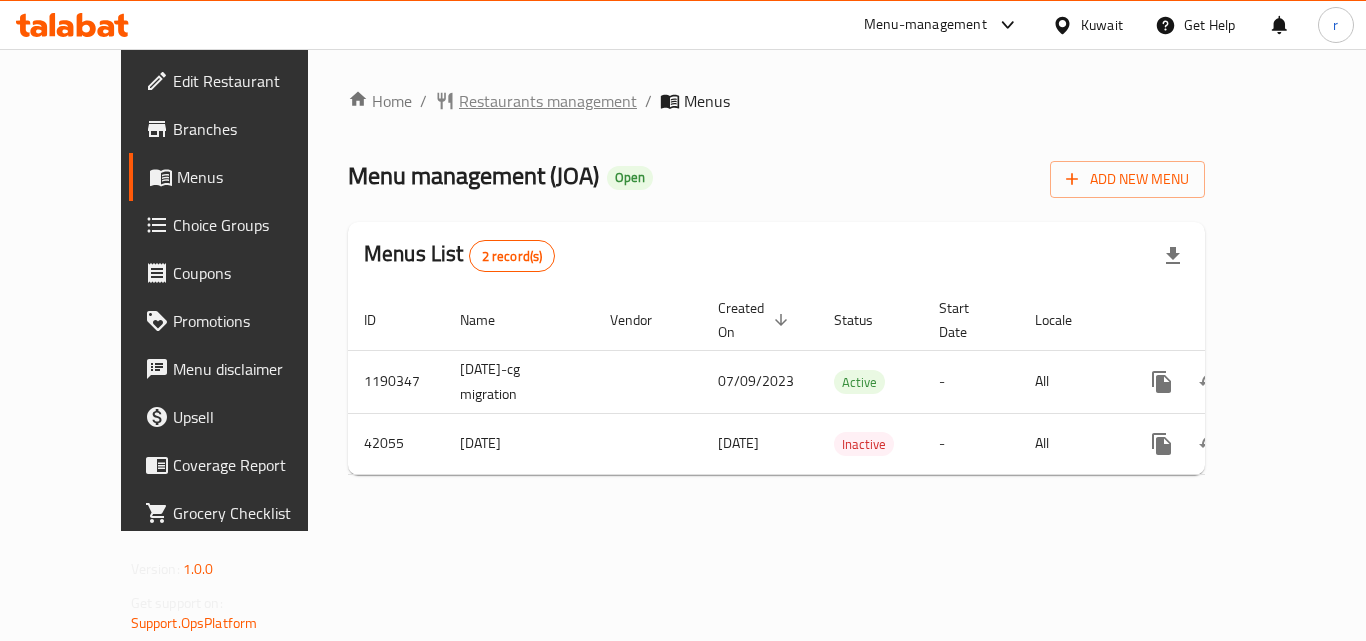 click on "Restaurants management" at bounding box center (548, 101) 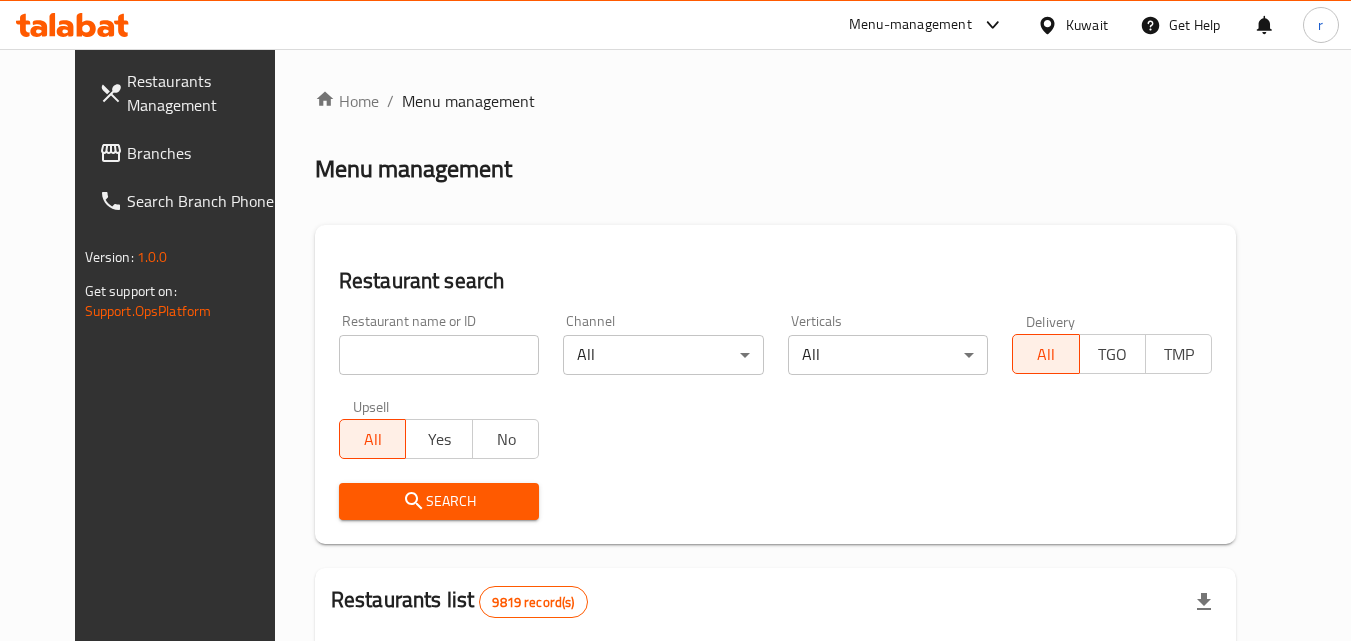click at bounding box center (439, 355) 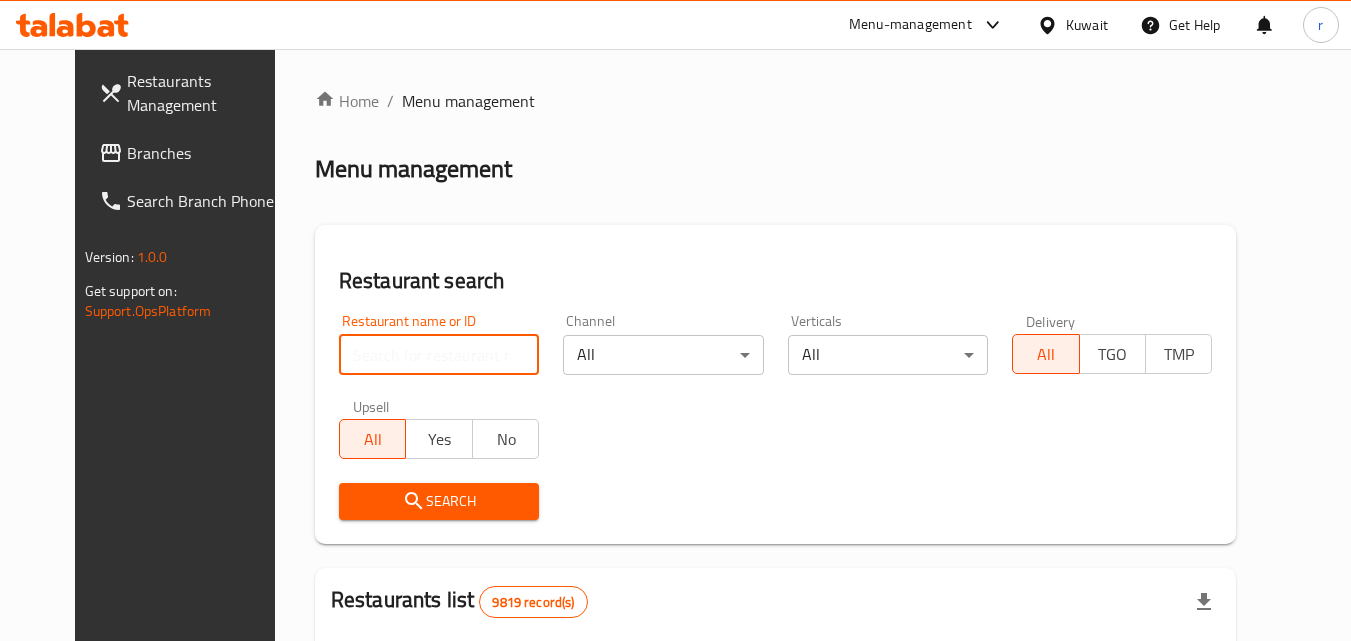 paste on "21941" 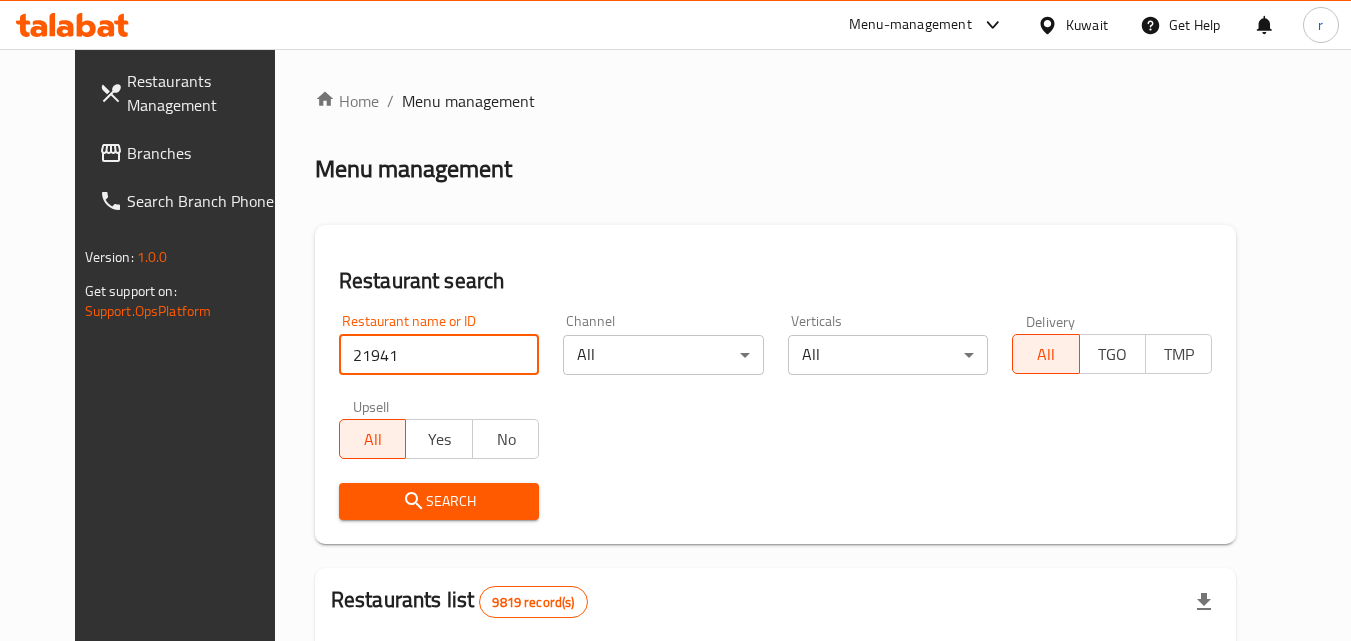 type on "21941" 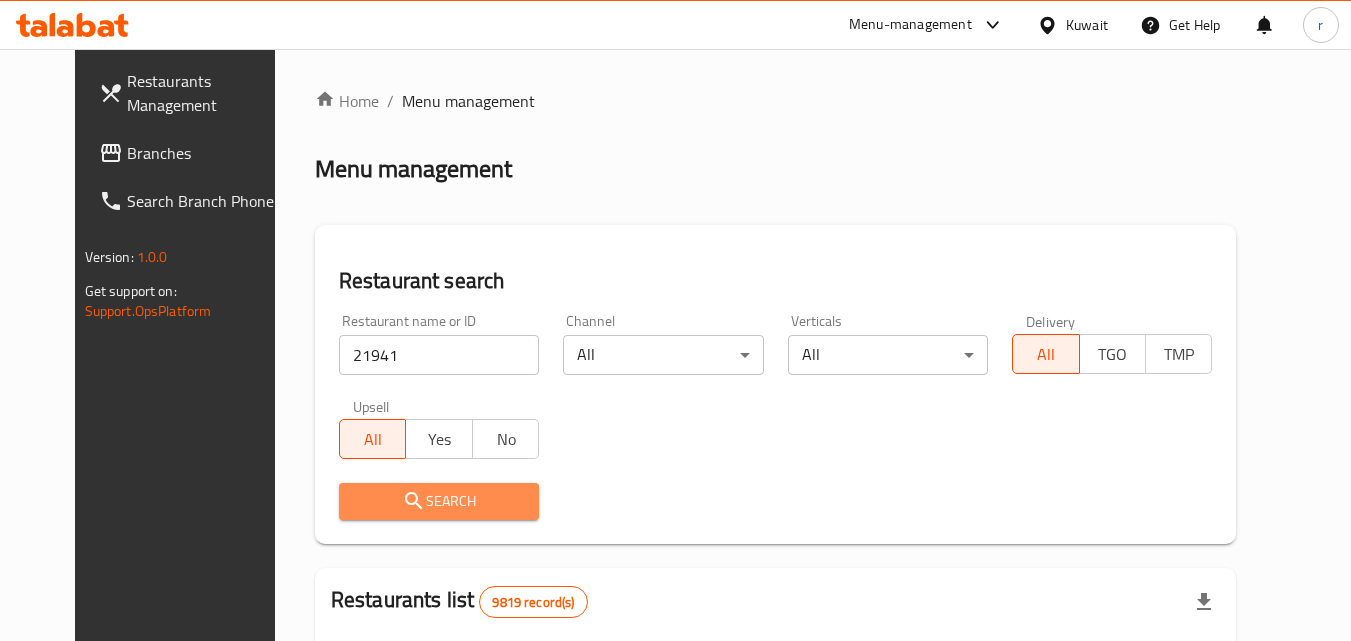 click on "Search" at bounding box center (439, 501) 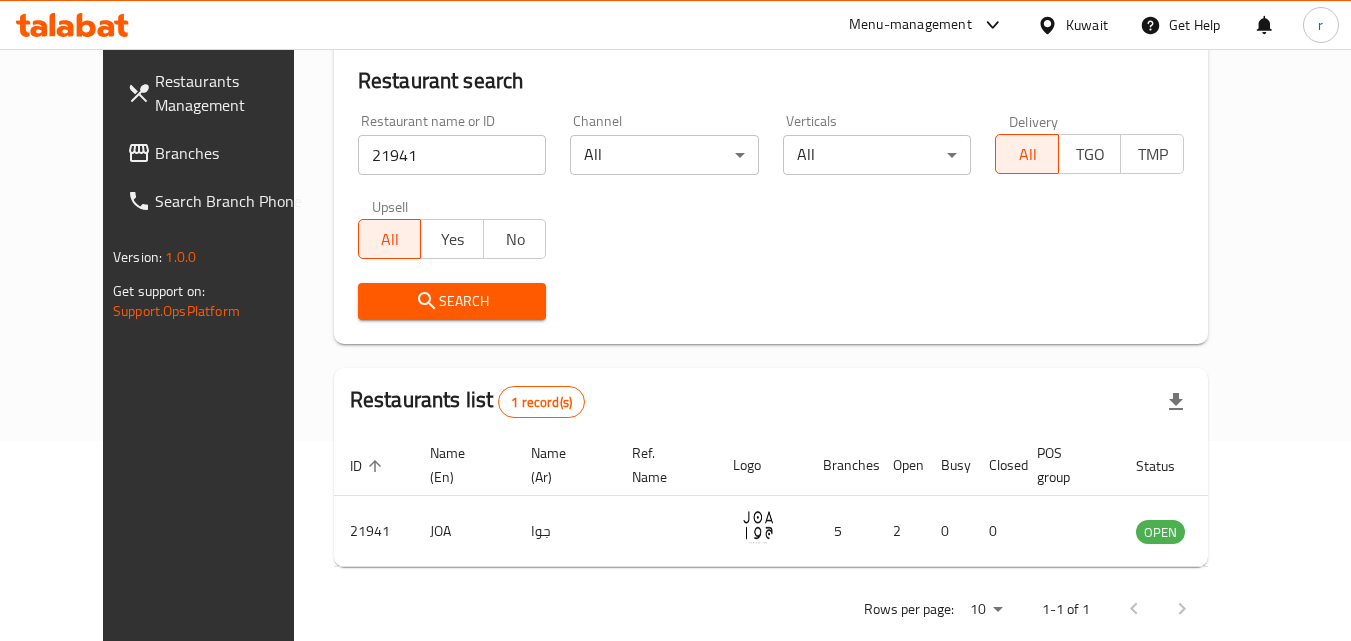 scroll, scrollTop: 234, scrollLeft: 0, axis: vertical 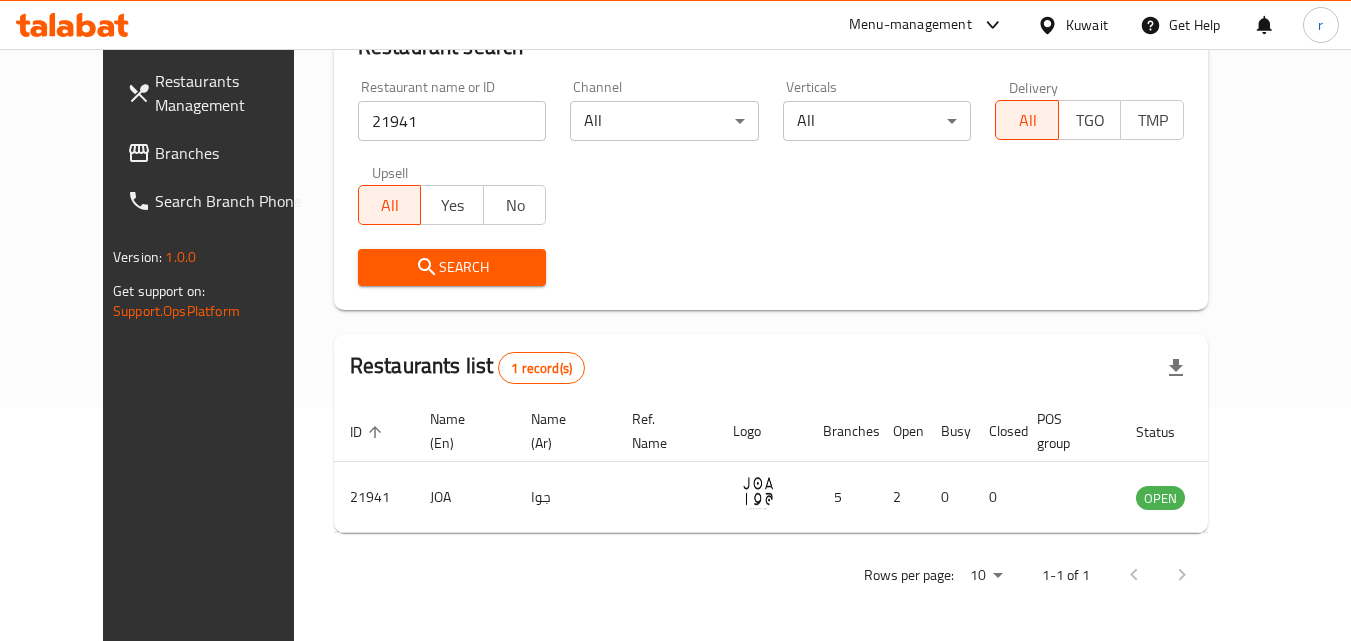 click on "Branches" at bounding box center (234, 153) 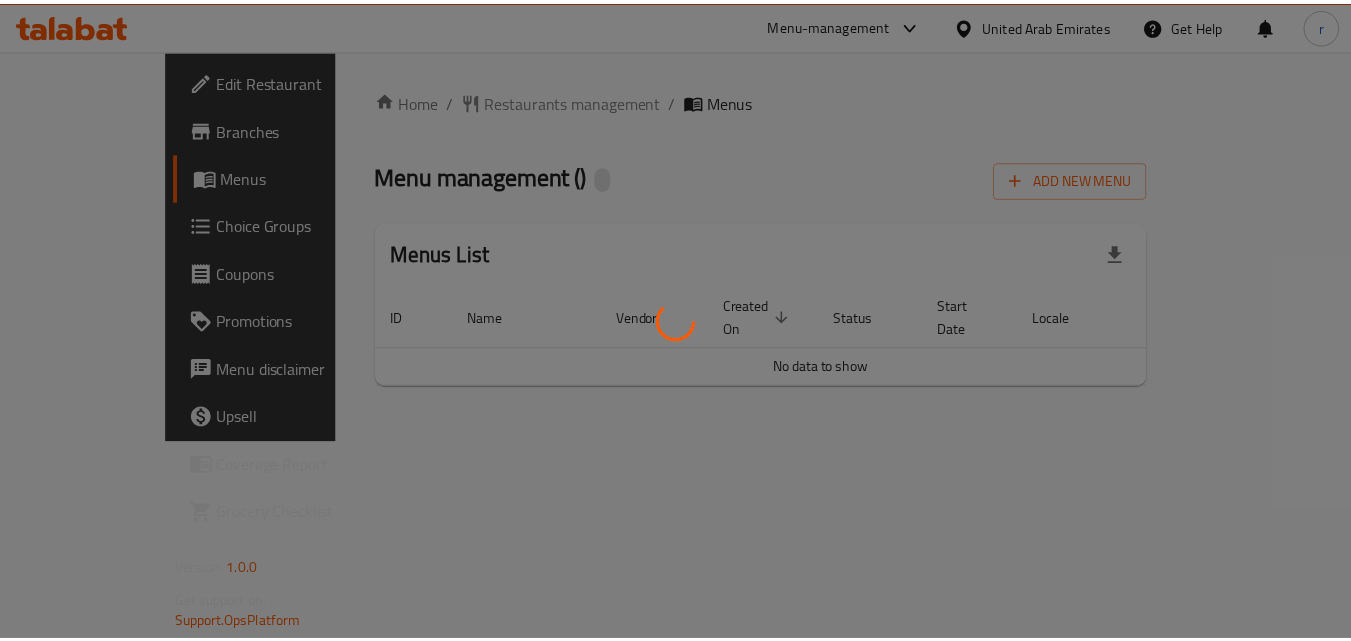 scroll, scrollTop: 0, scrollLeft: 0, axis: both 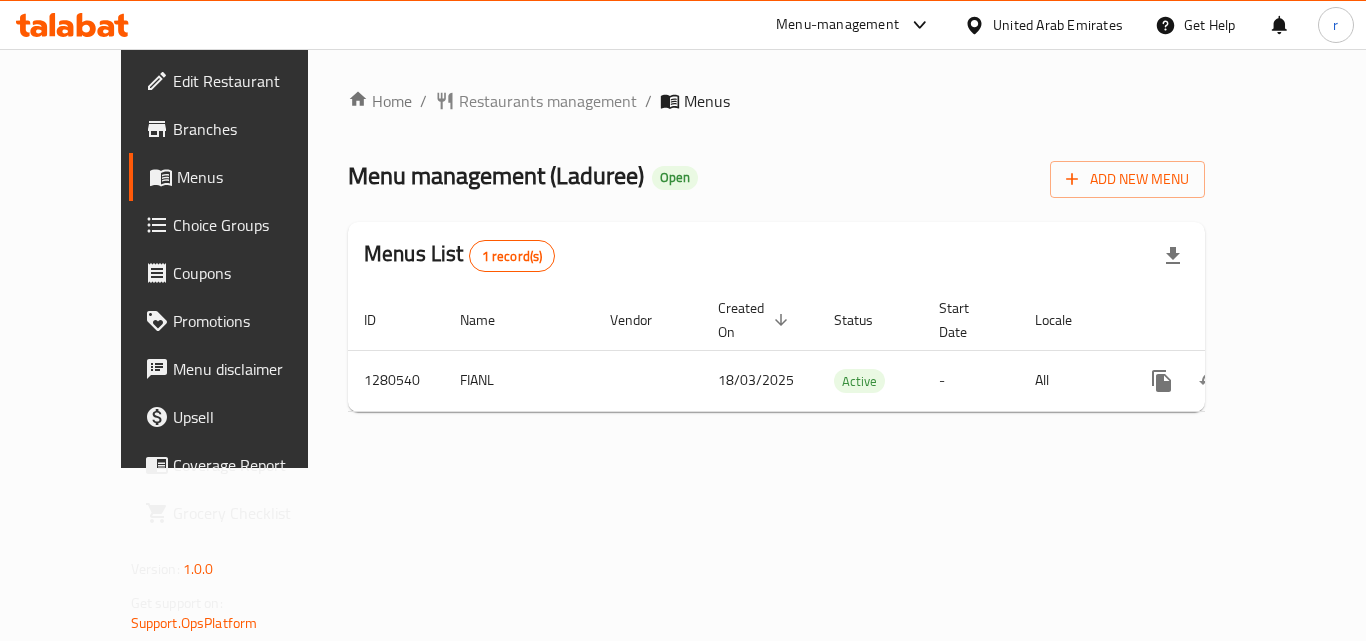 click on "Restaurants management" at bounding box center (548, 101) 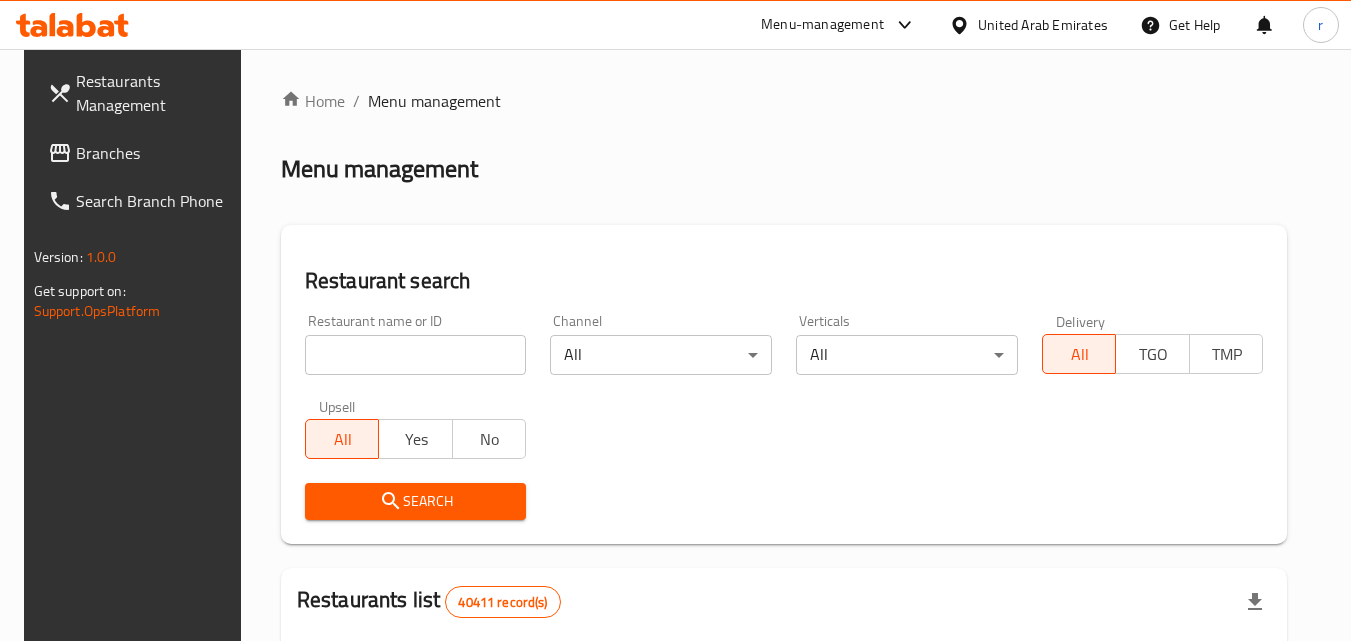 click at bounding box center (416, 355) 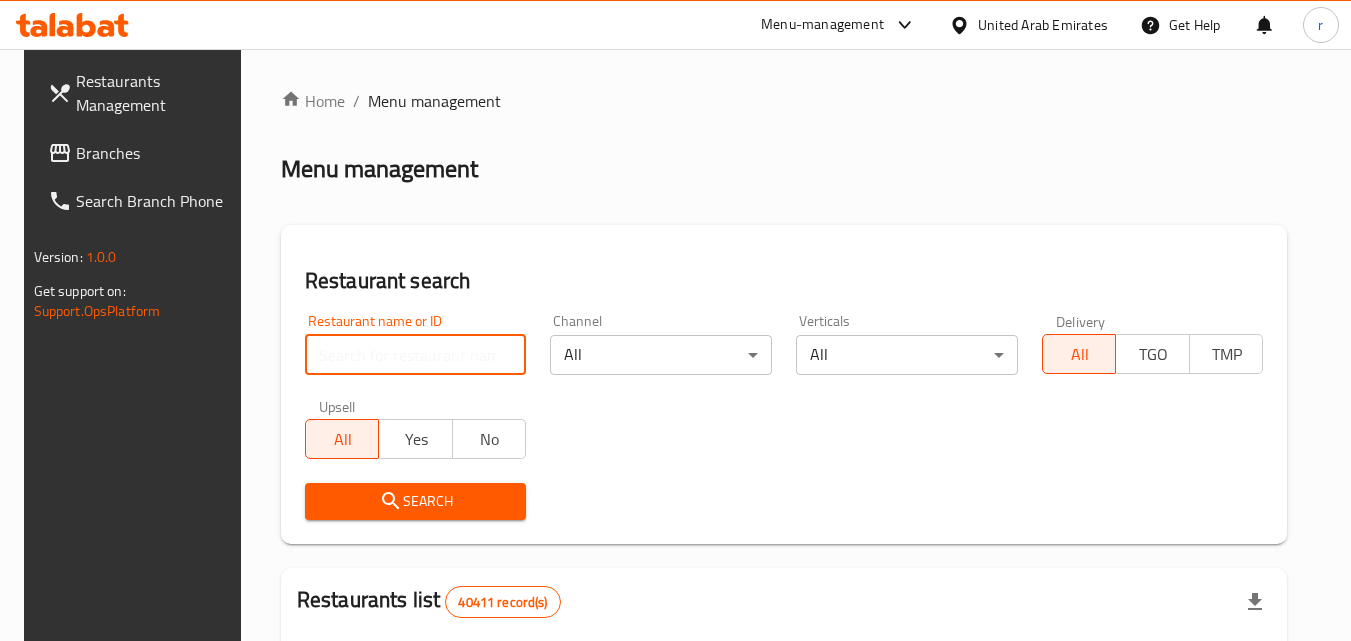 paste on "693806" 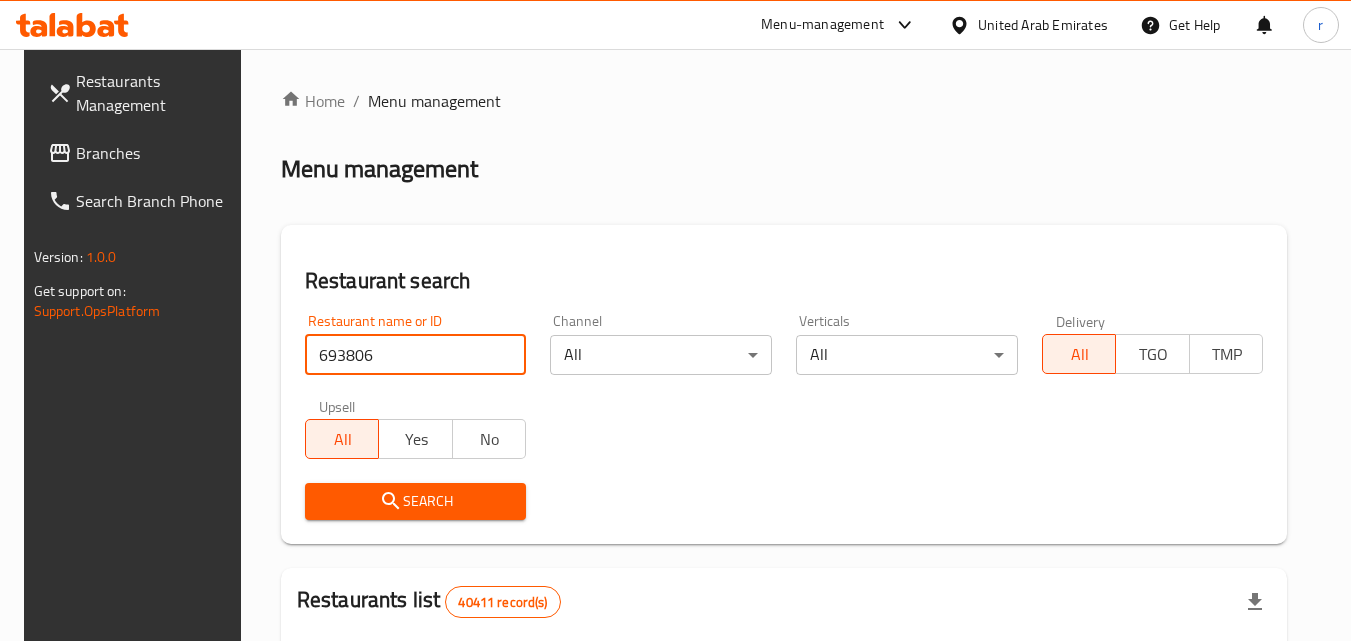 type on "693806" 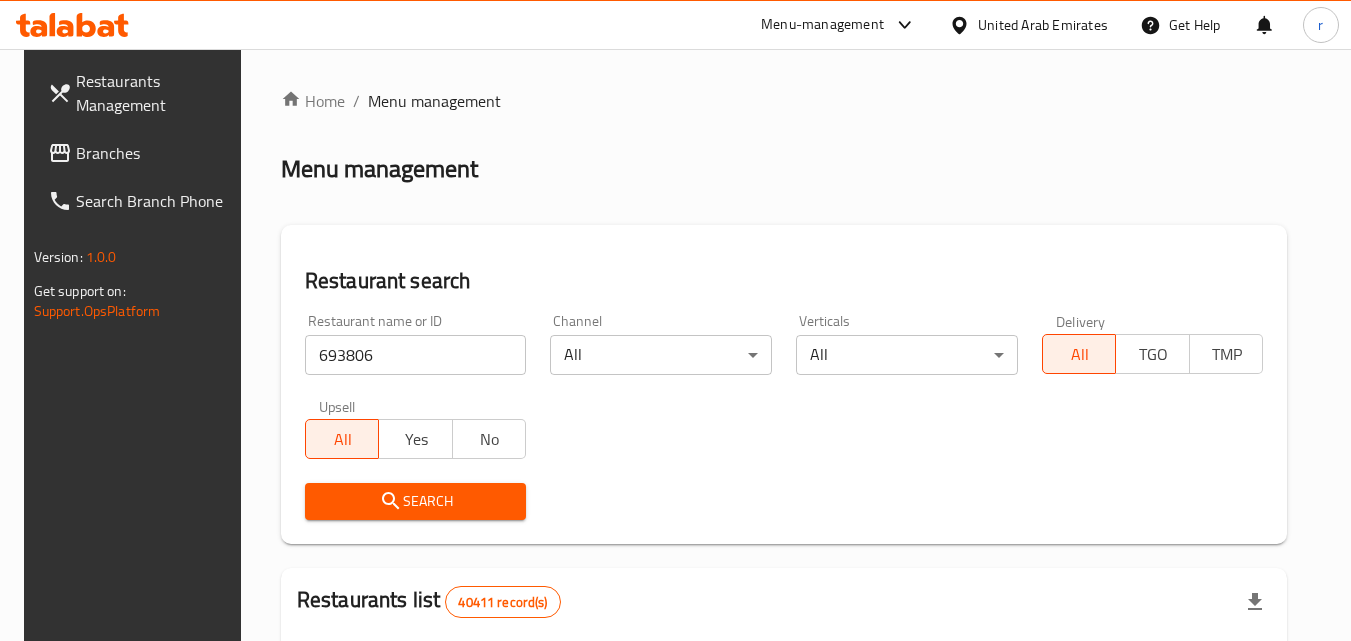 click on "Search" at bounding box center (416, 501) 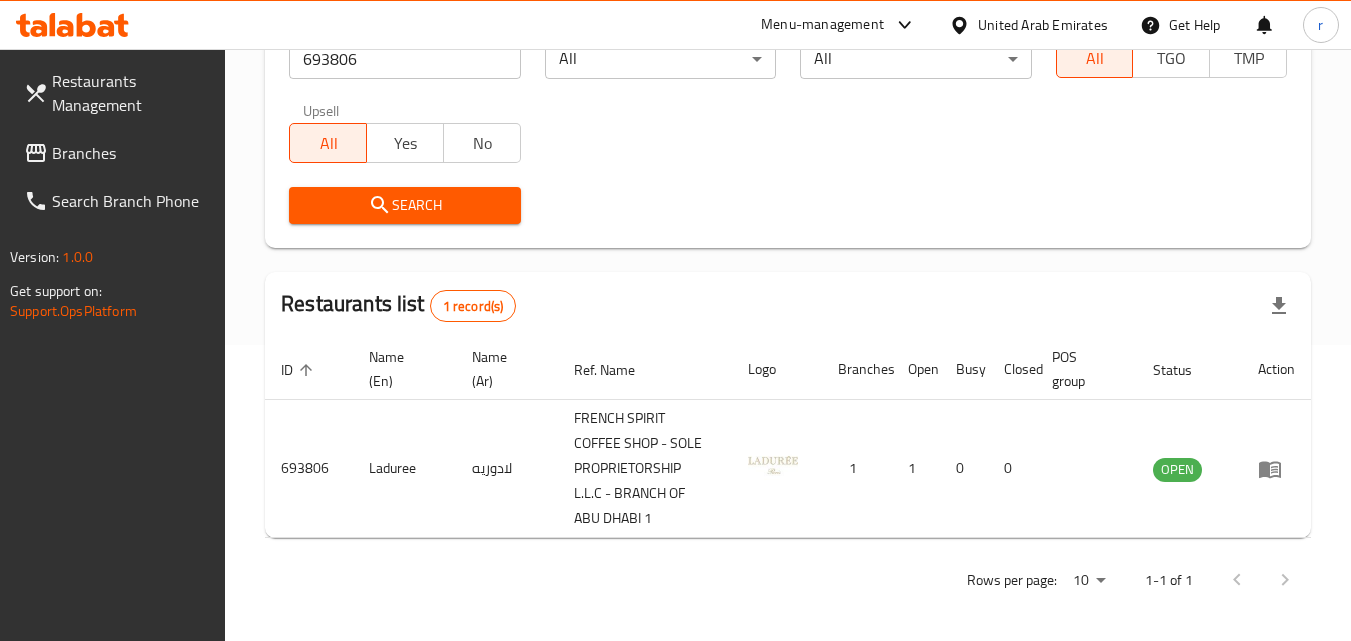 scroll, scrollTop: 301, scrollLeft: 0, axis: vertical 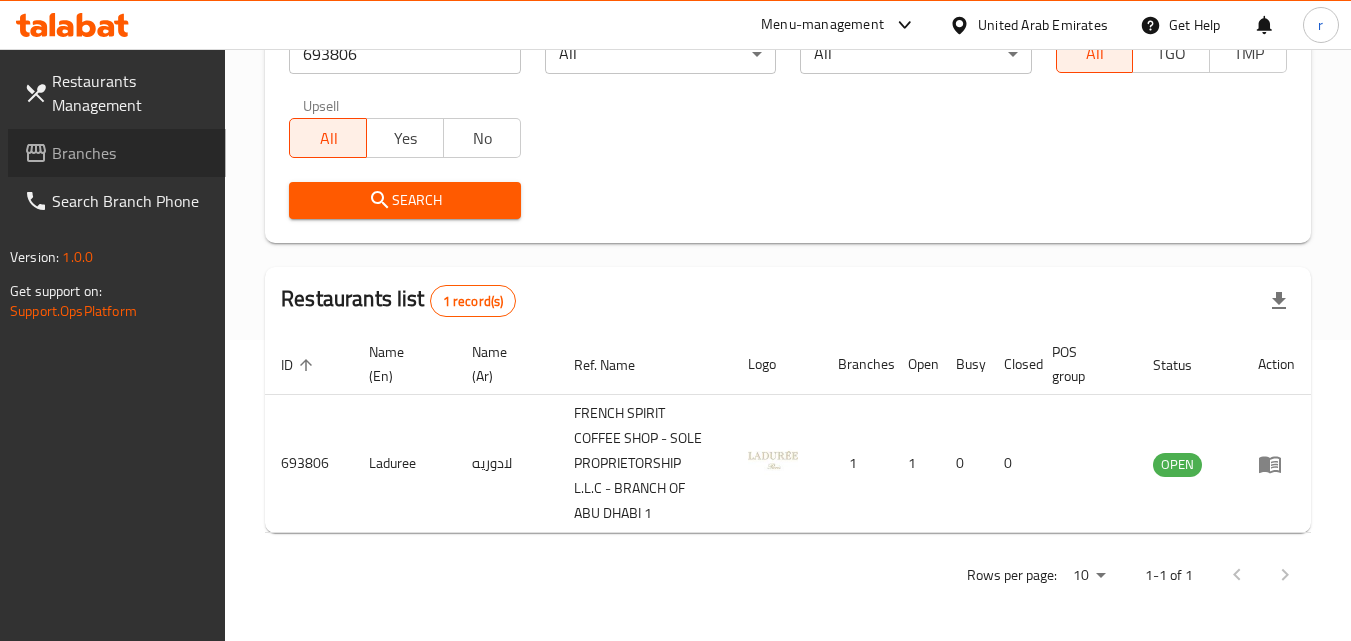 click on "Branches" at bounding box center [131, 153] 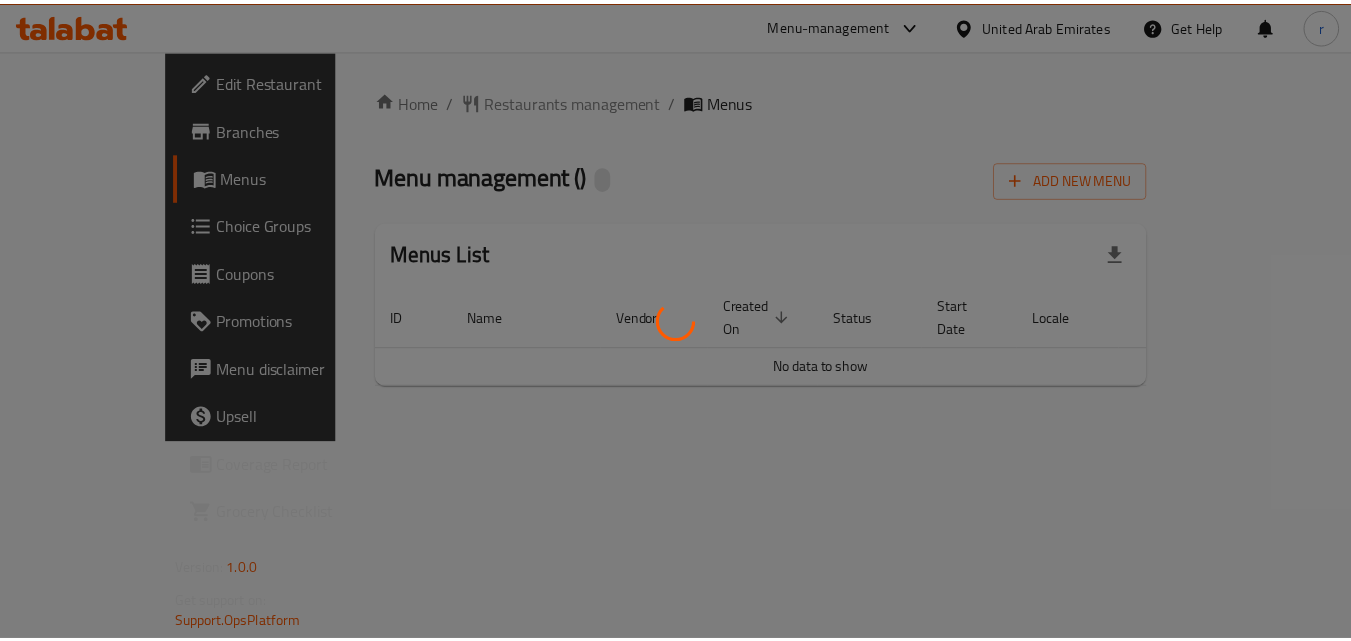 scroll, scrollTop: 0, scrollLeft: 0, axis: both 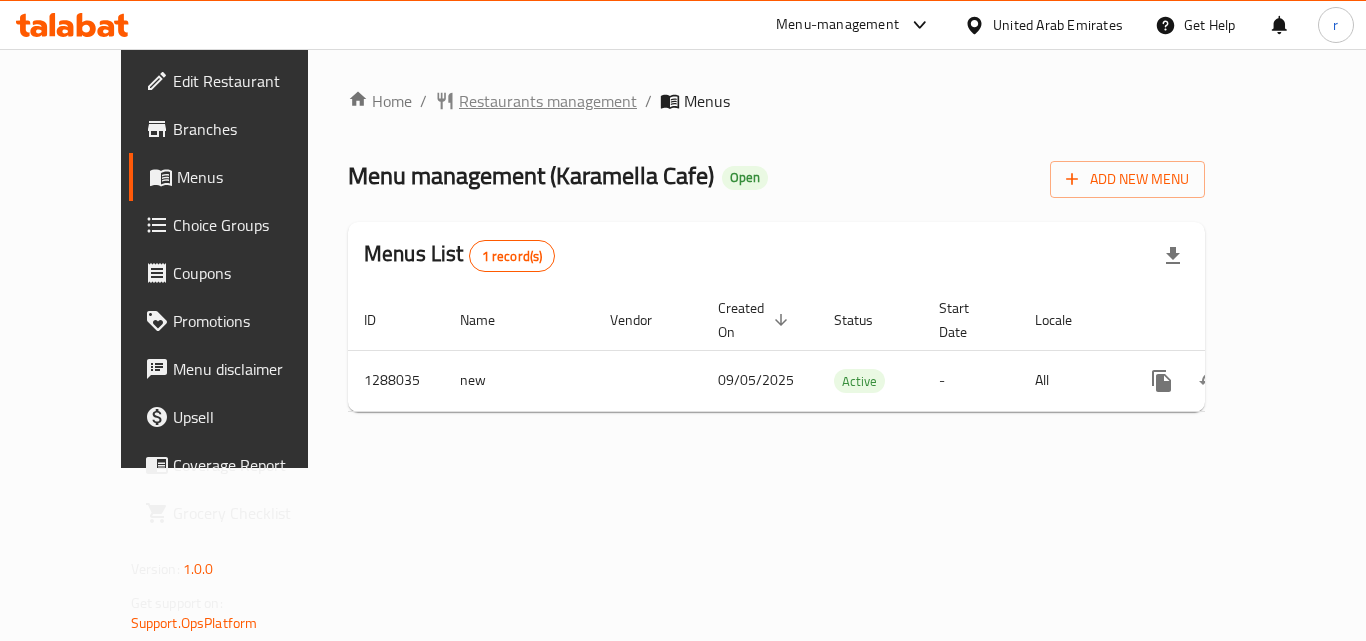click on "Restaurants management" at bounding box center (548, 101) 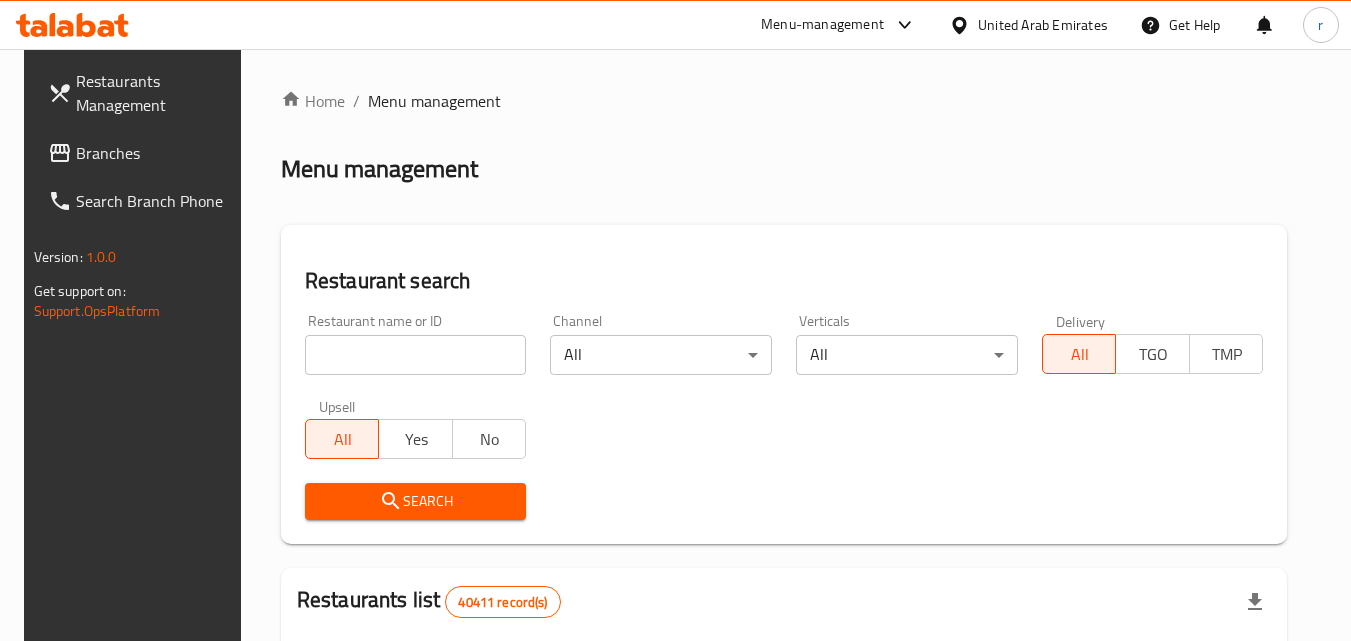 click at bounding box center [416, 355] 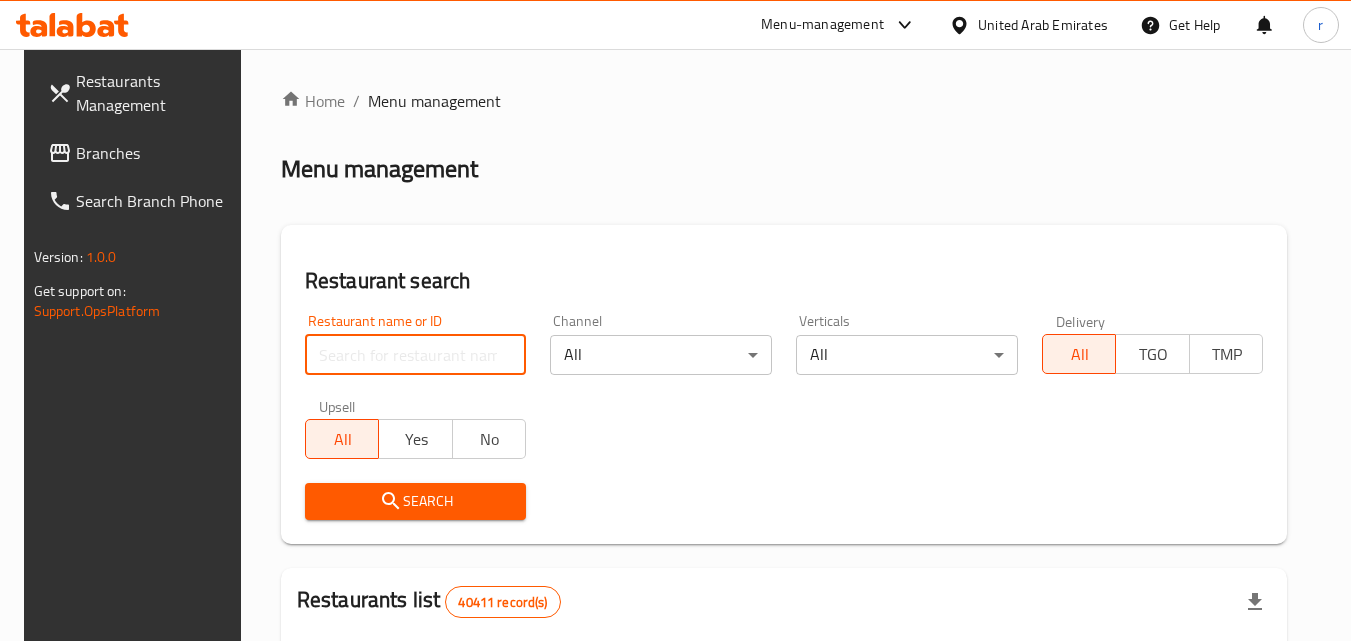 paste on "697002" 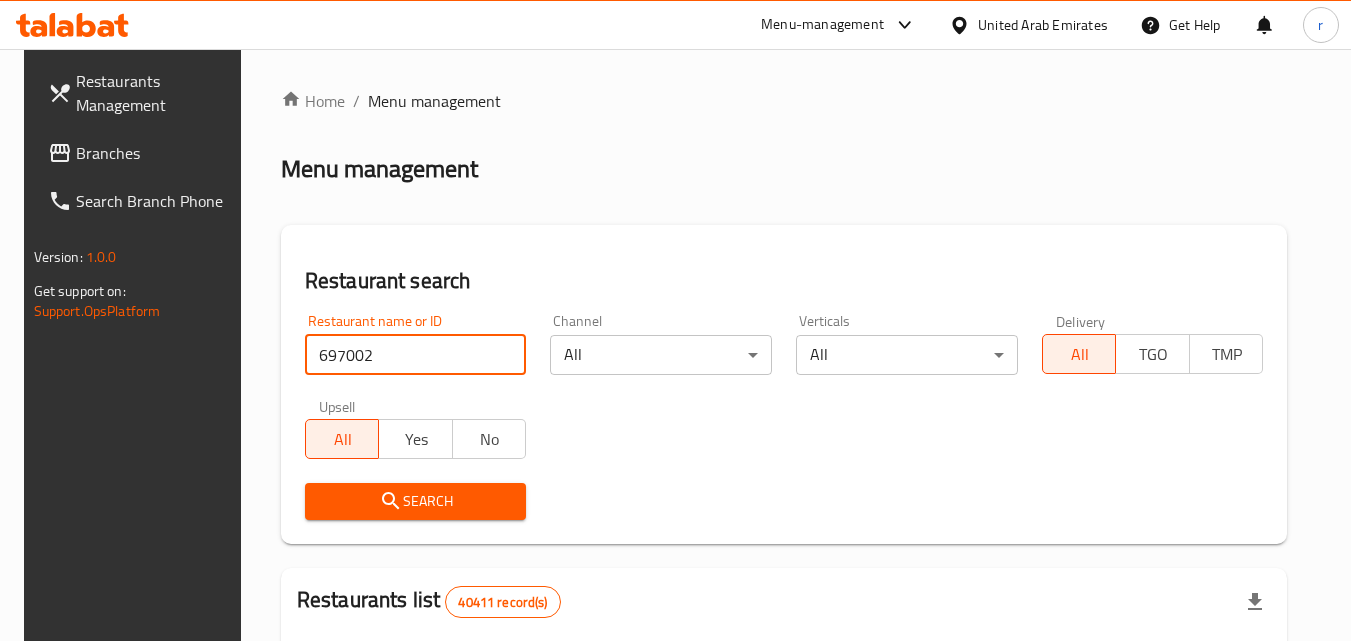 type on "697002" 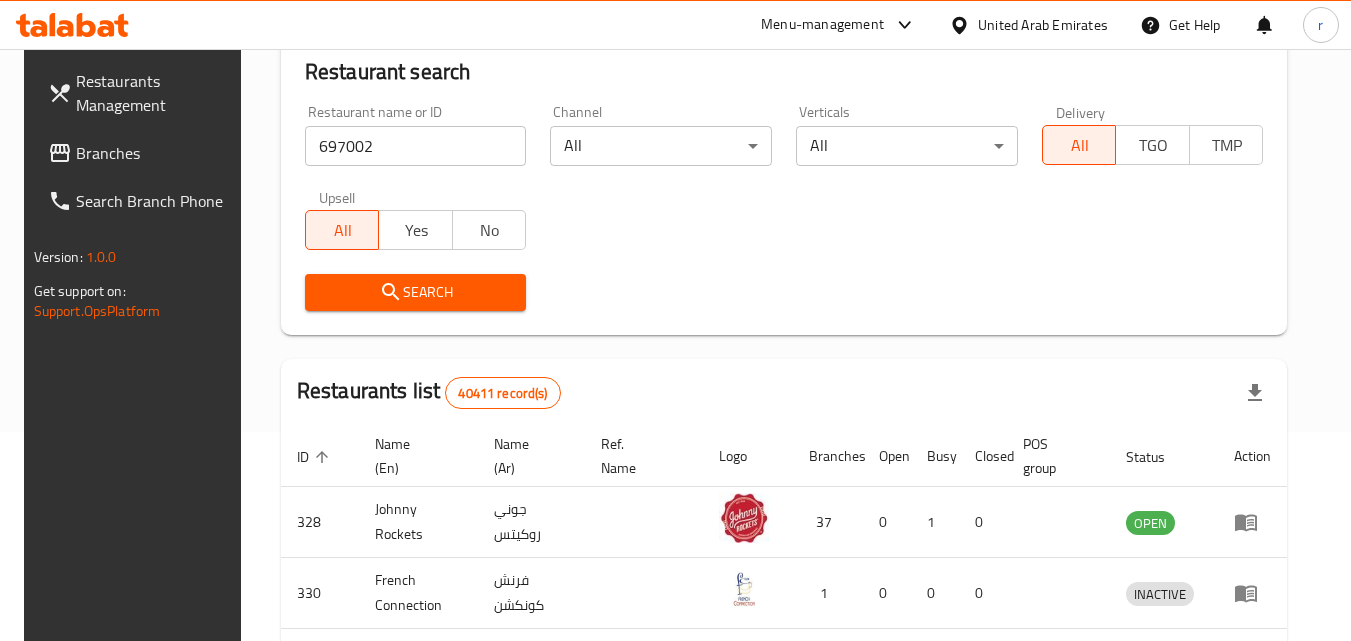 scroll, scrollTop: 300, scrollLeft: 0, axis: vertical 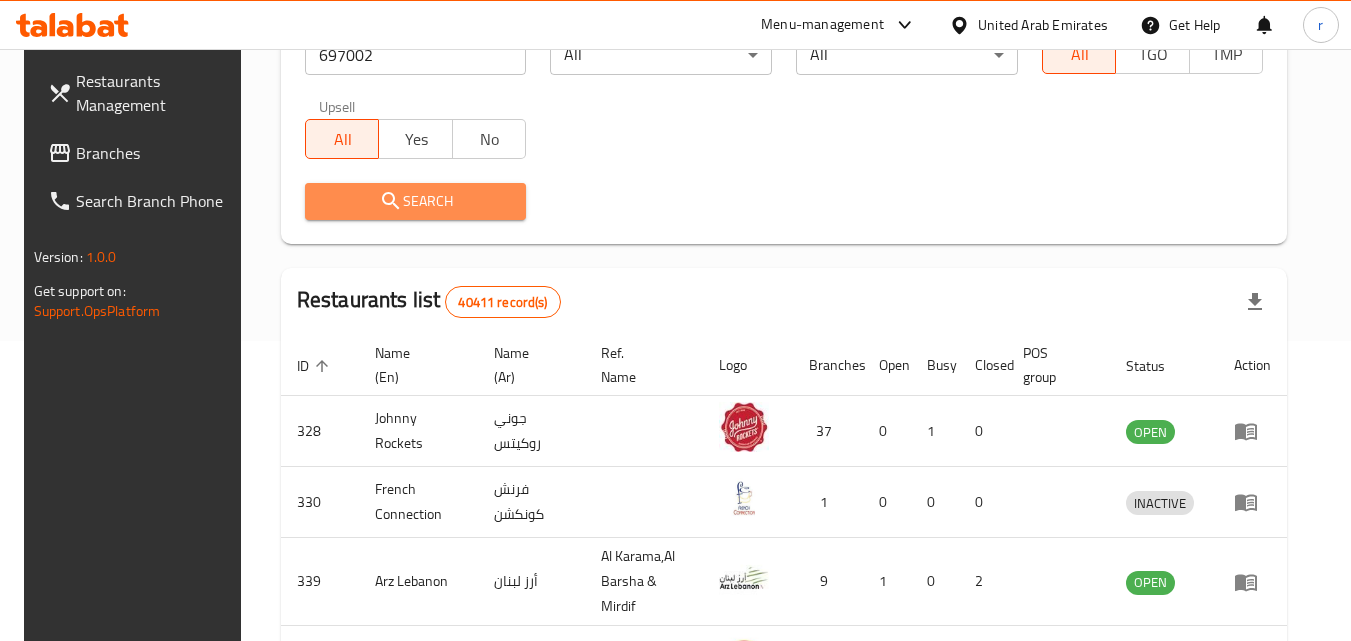 click on "Search" at bounding box center [416, 201] 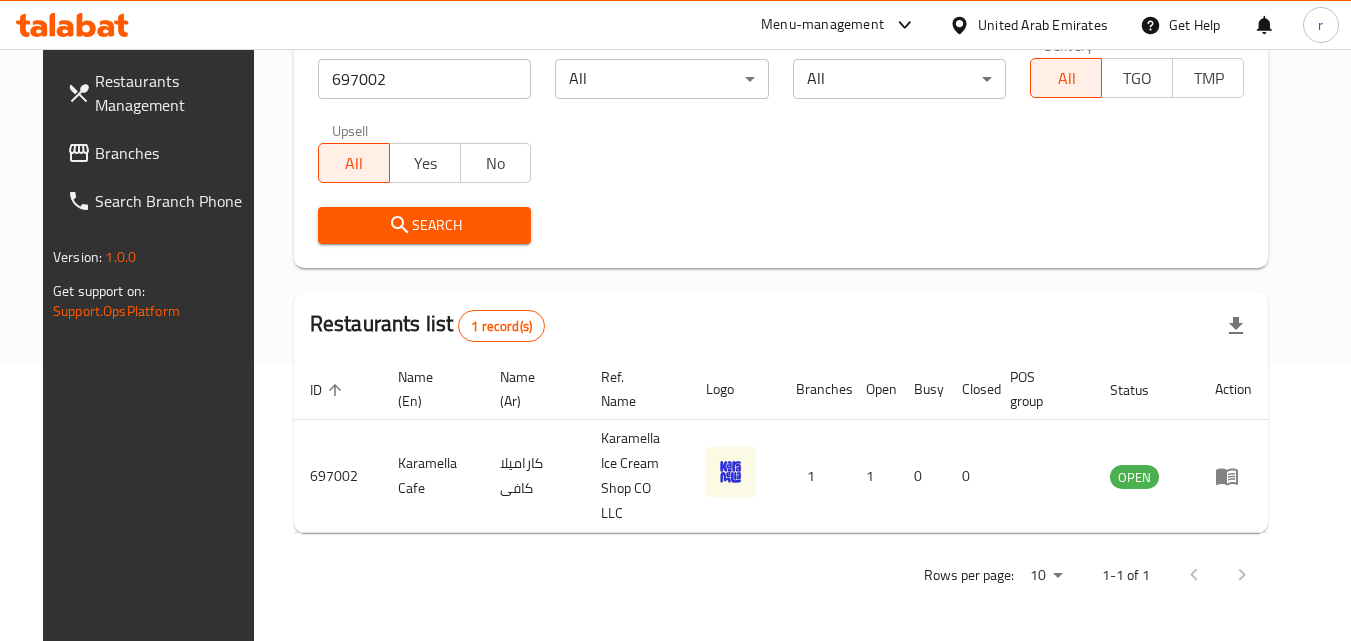scroll, scrollTop: 251, scrollLeft: 0, axis: vertical 